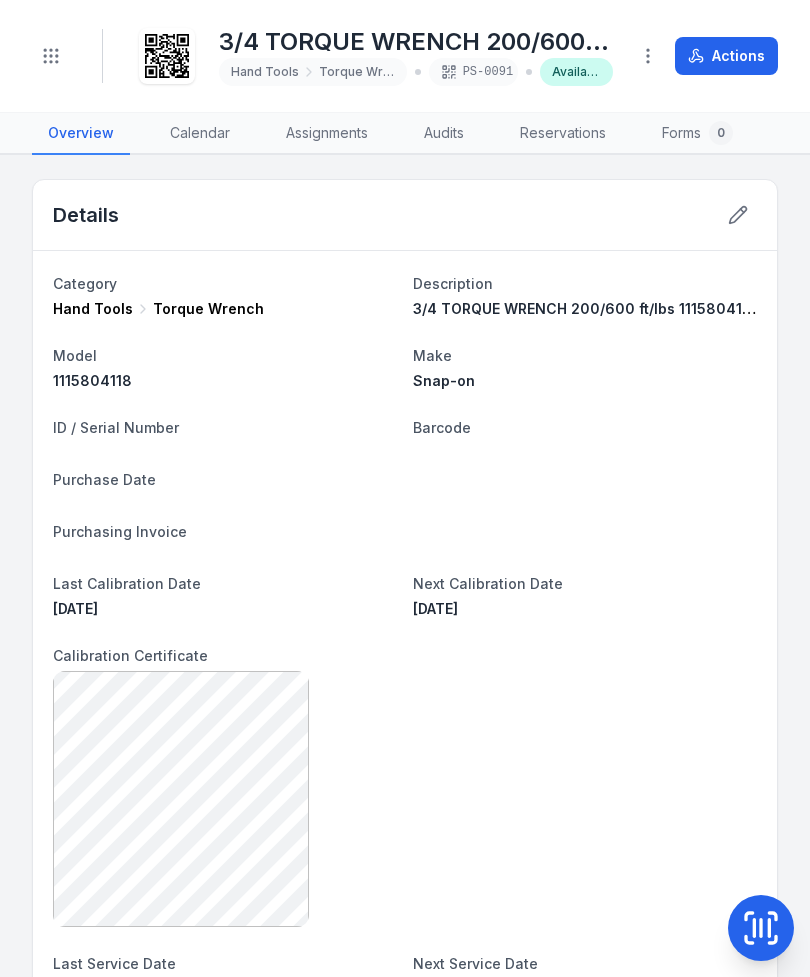 scroll, scrollTop: 0, scrollLeft: 0, axis: both 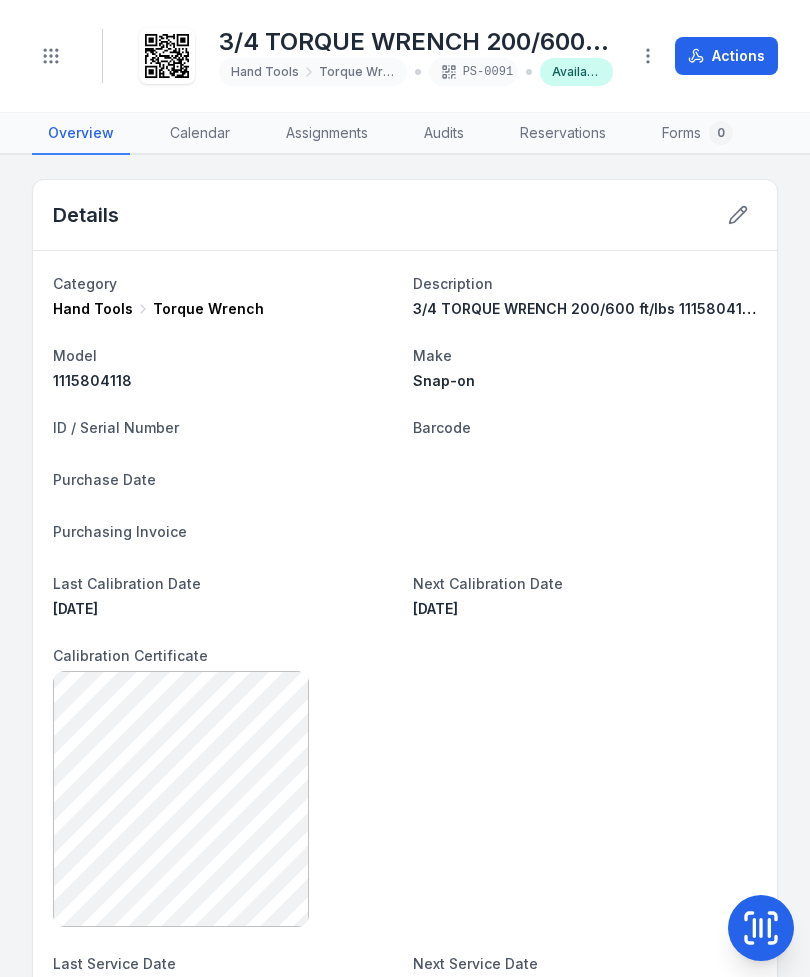 click on "Actions" at bounding box center (726, 56) 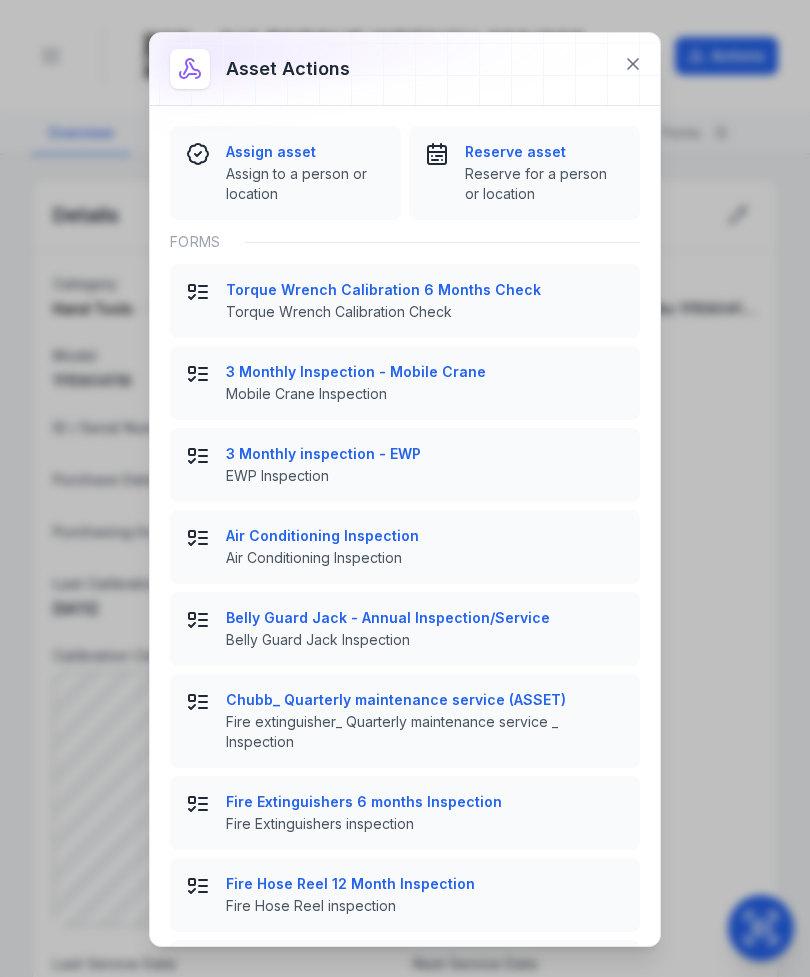 click on "Torque Wrench Calibration Check" at bounding box center (425, 312) 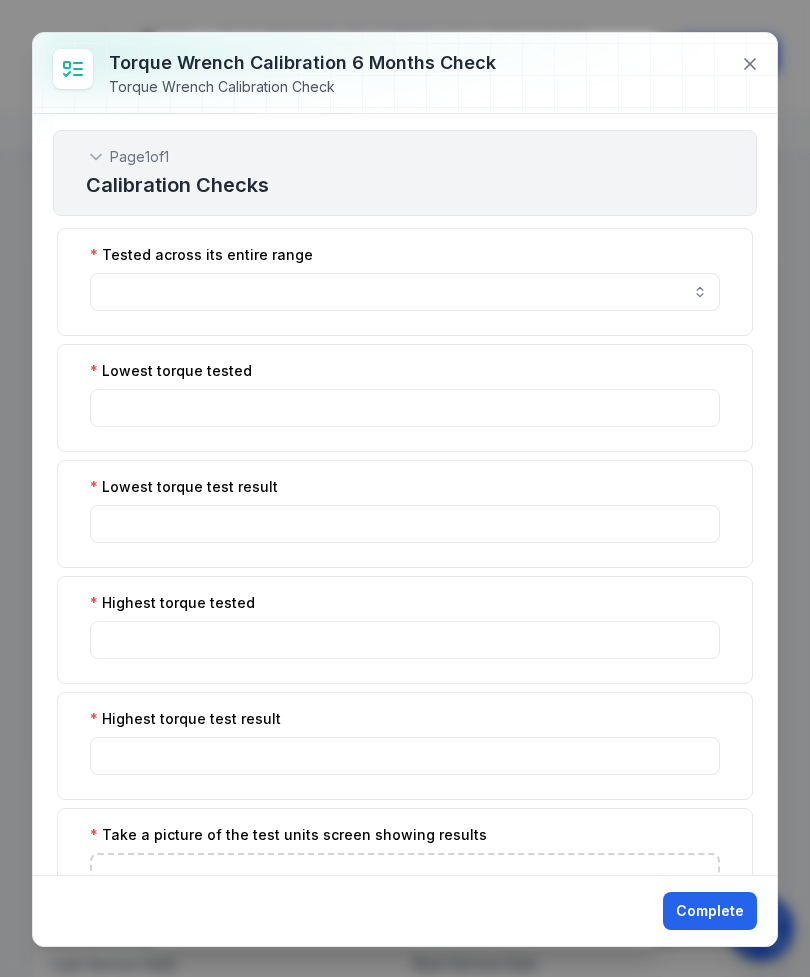 click at bounding box center (405, 292) 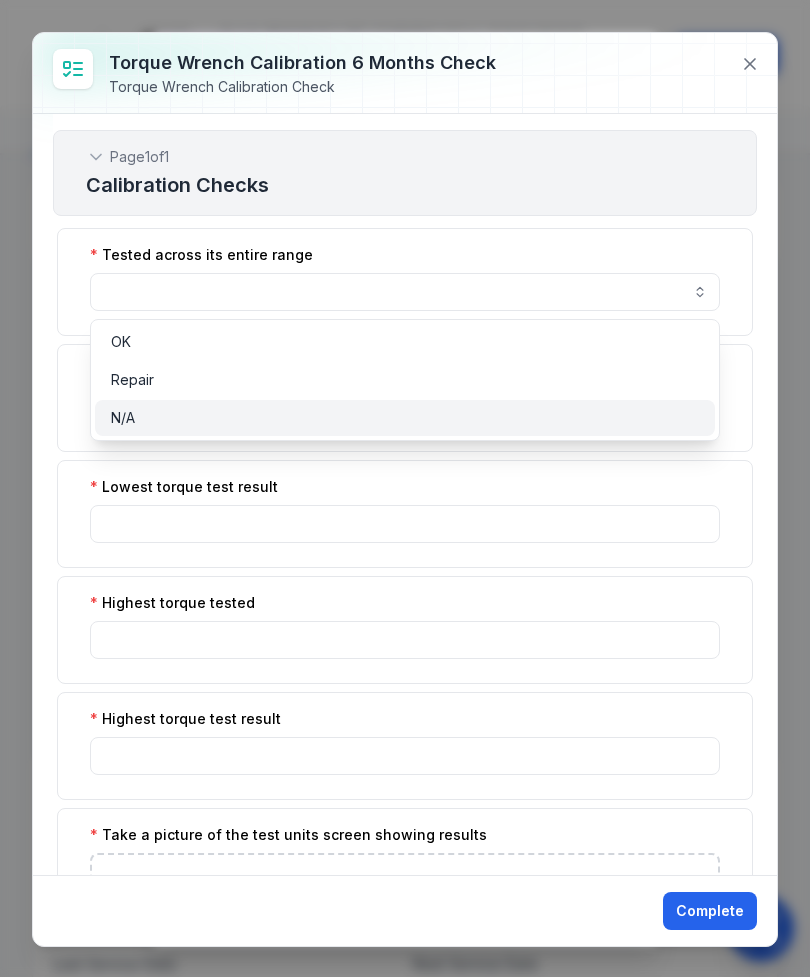 click on "N/A" at bounding box center (405, 418) 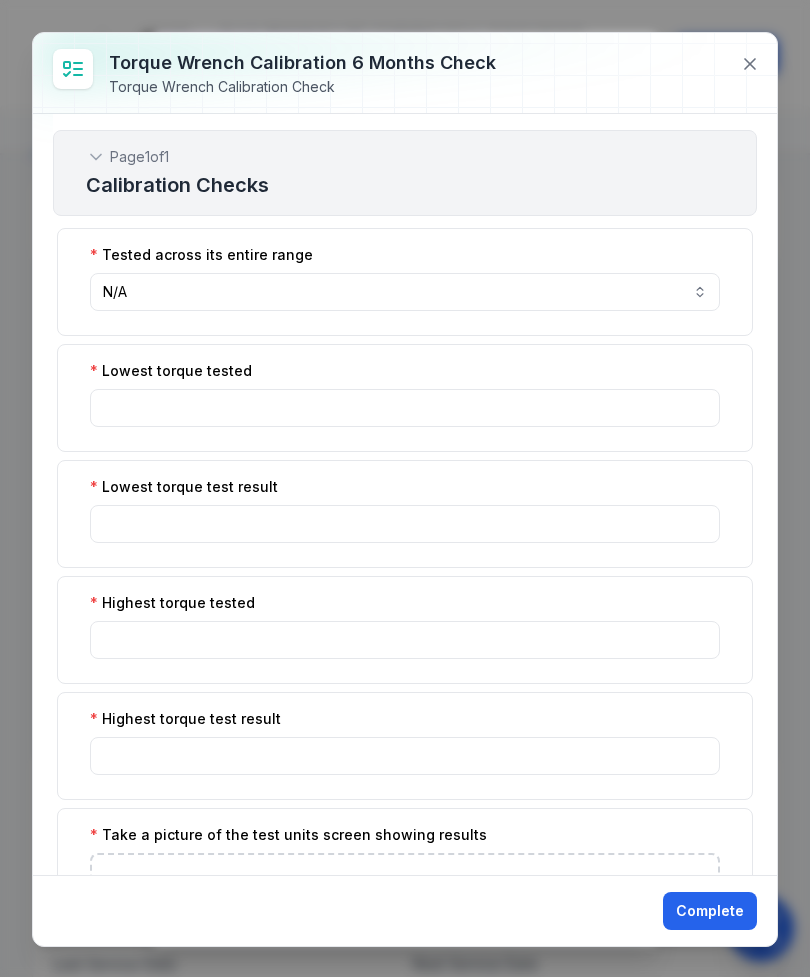 click on "N/A ***" at bounding box center (405, 292) 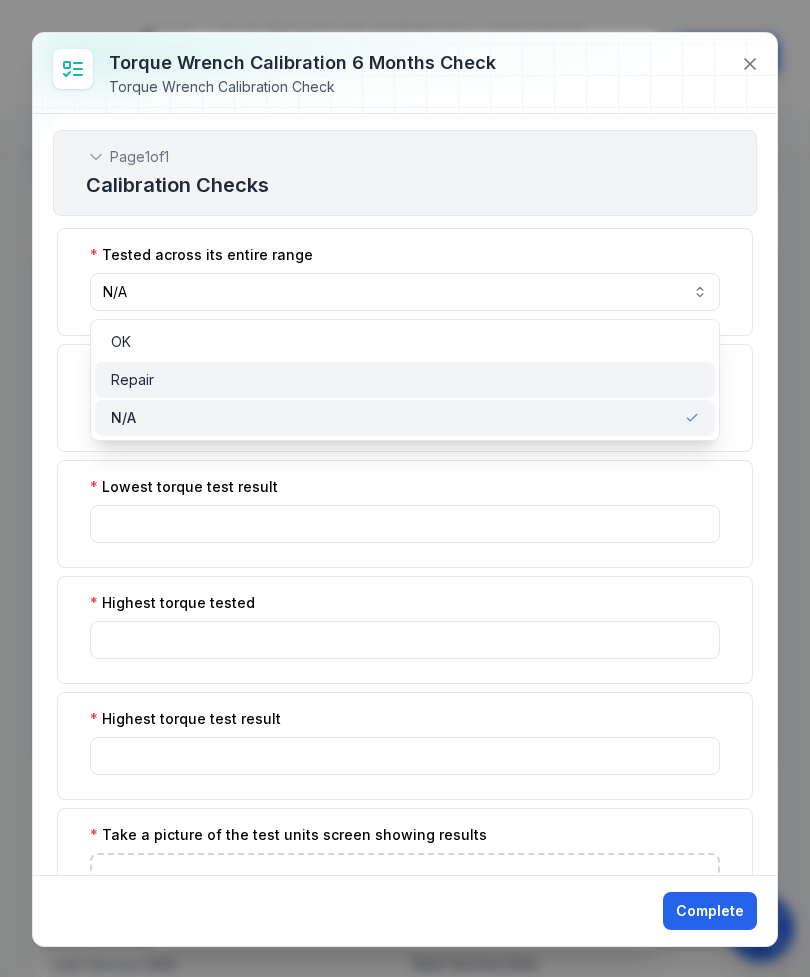 click on "Repair" at bounding box center [405, 380] 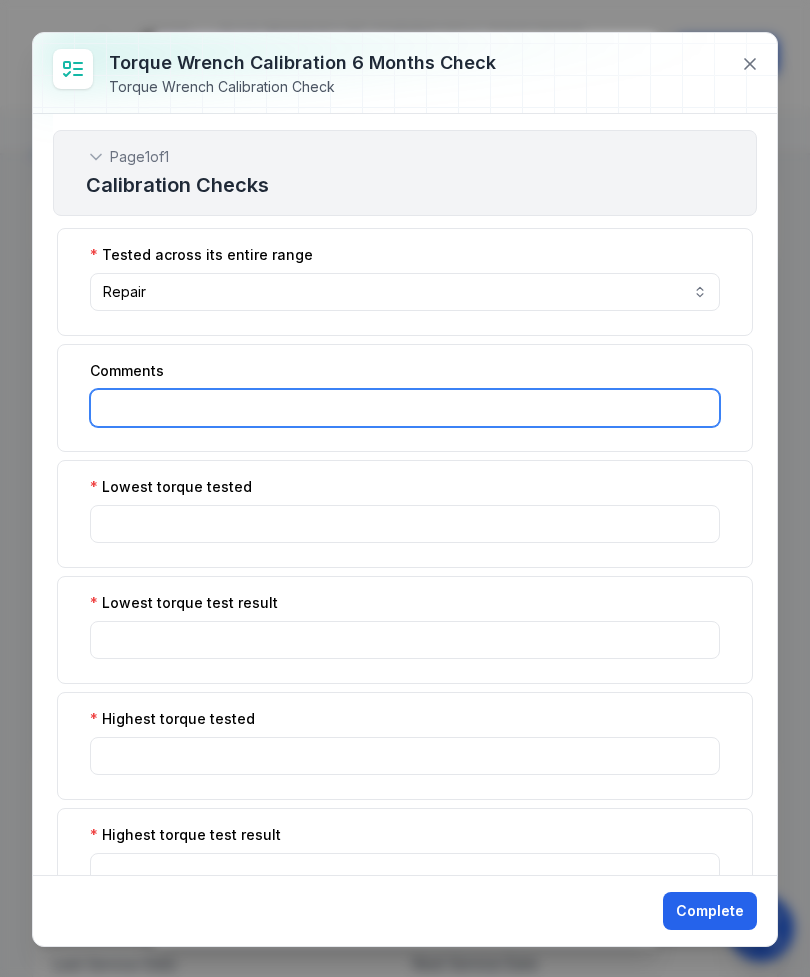 click at bounding box center [405, 408] 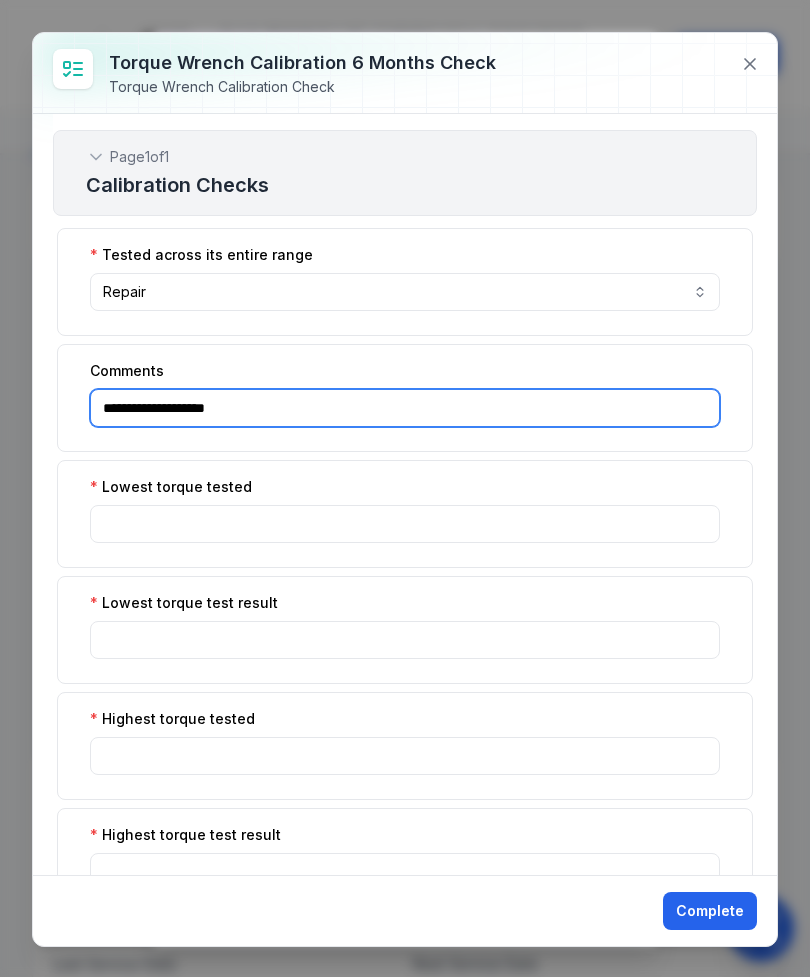 type on "**********" 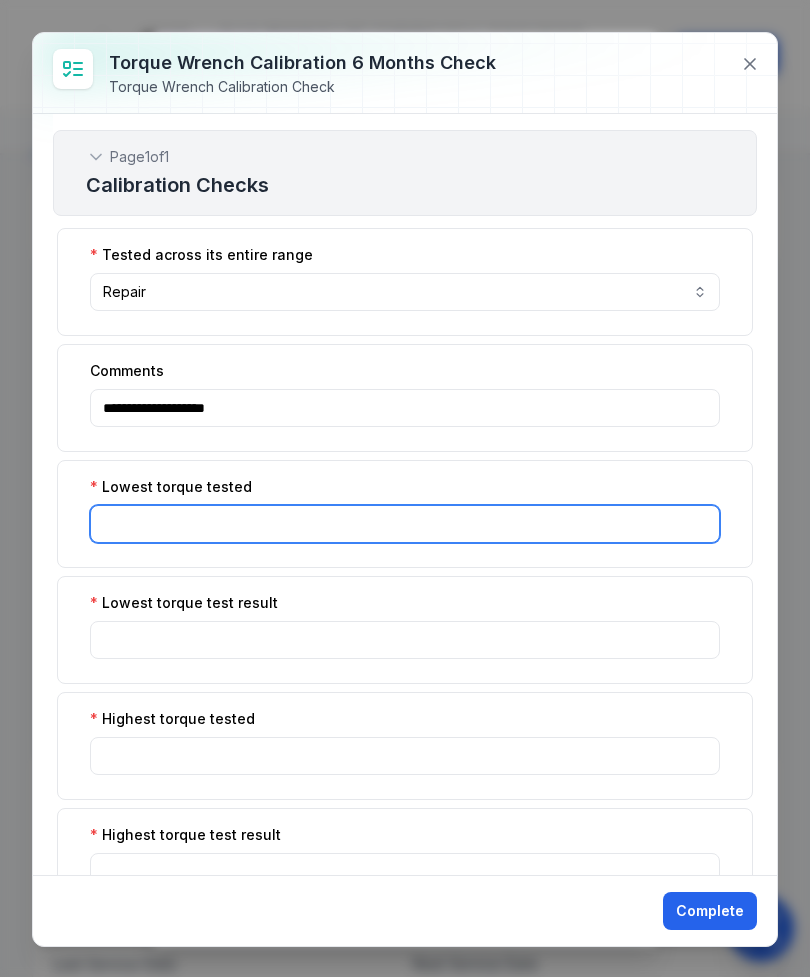 click at bounding box center (405, 524) 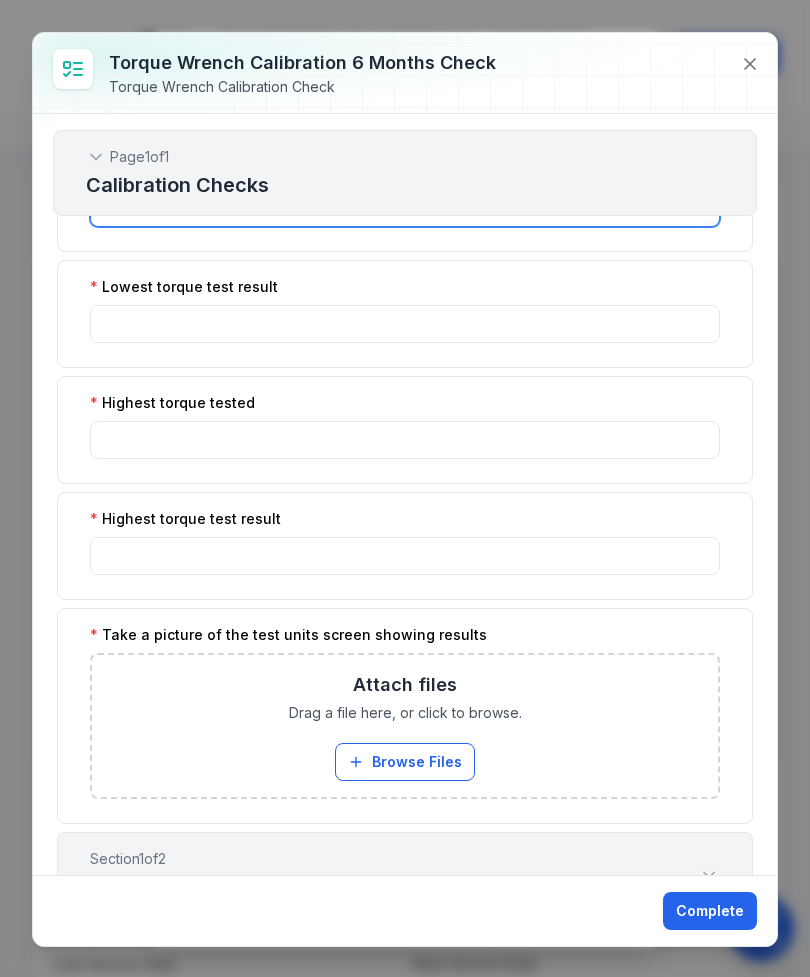 scroll, scrollTop: 322, scrollLeft: 0, axis: vertical 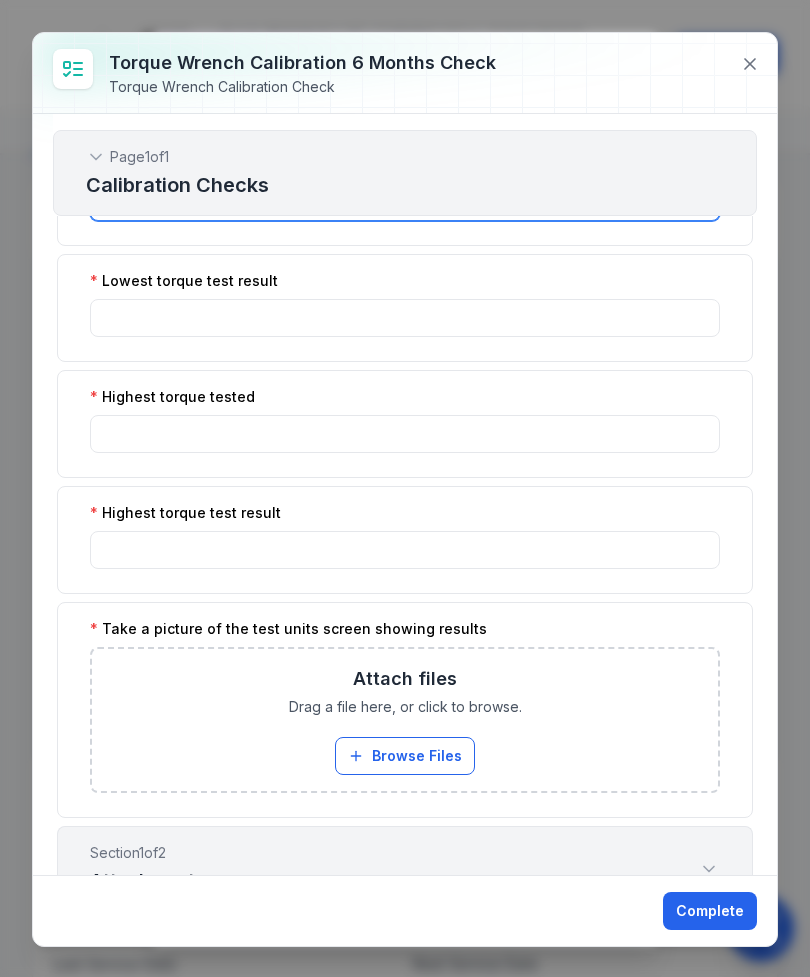 type on "****" 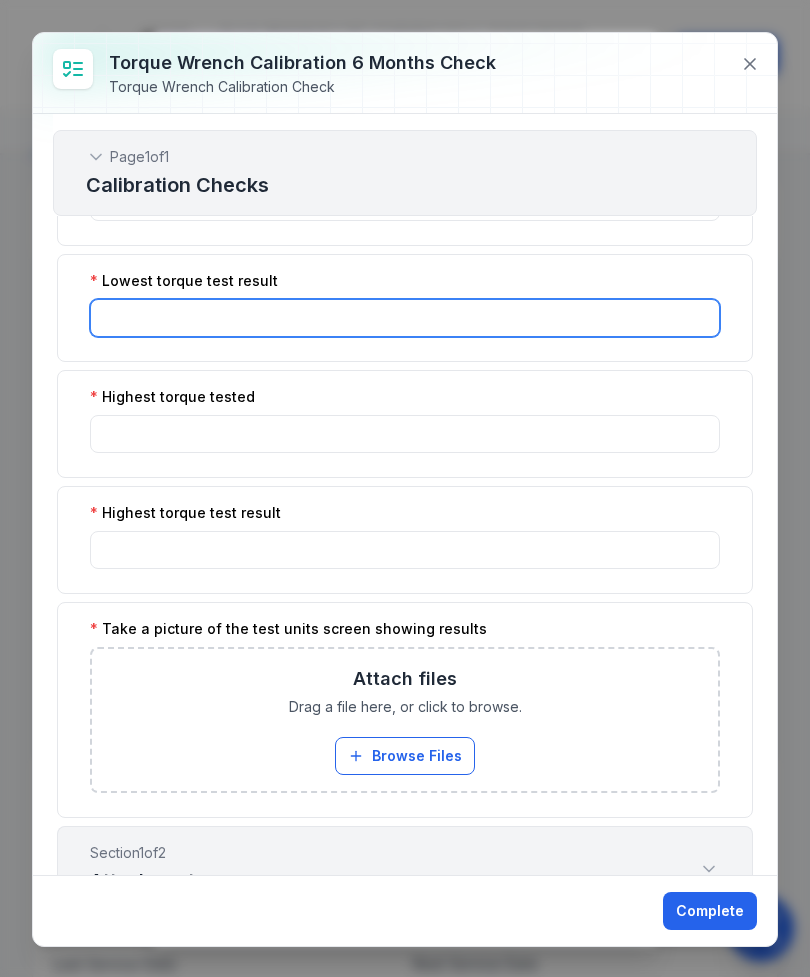 click at bounding box center (405, 318) 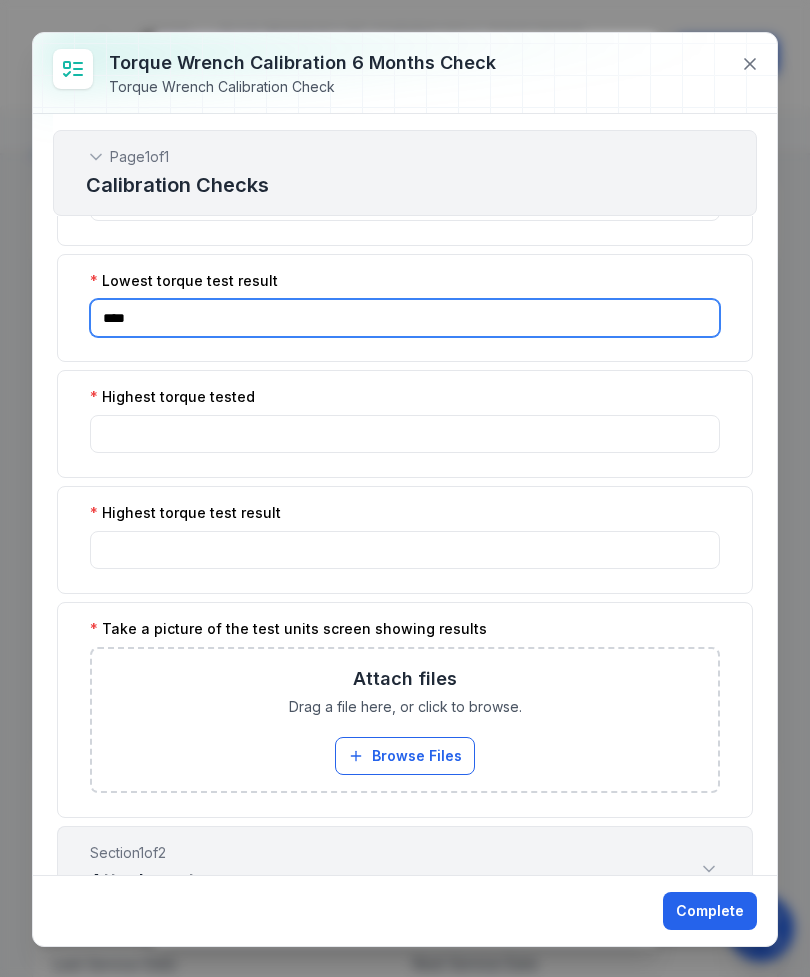 type on "****" 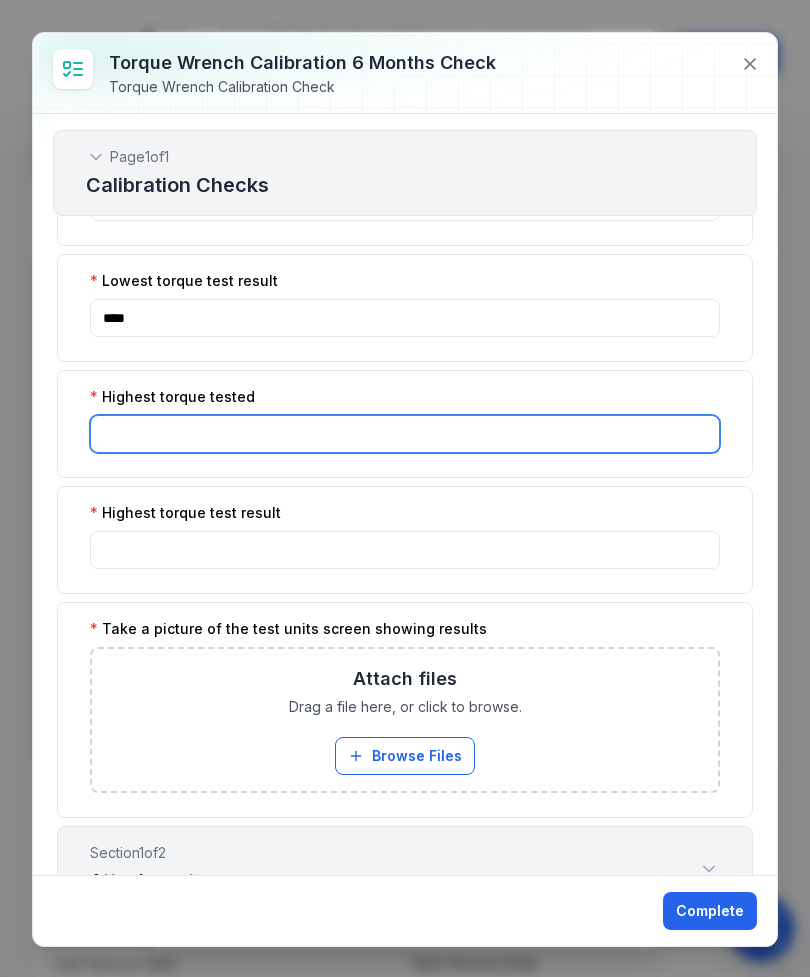 click at bounding box center (405, 434) 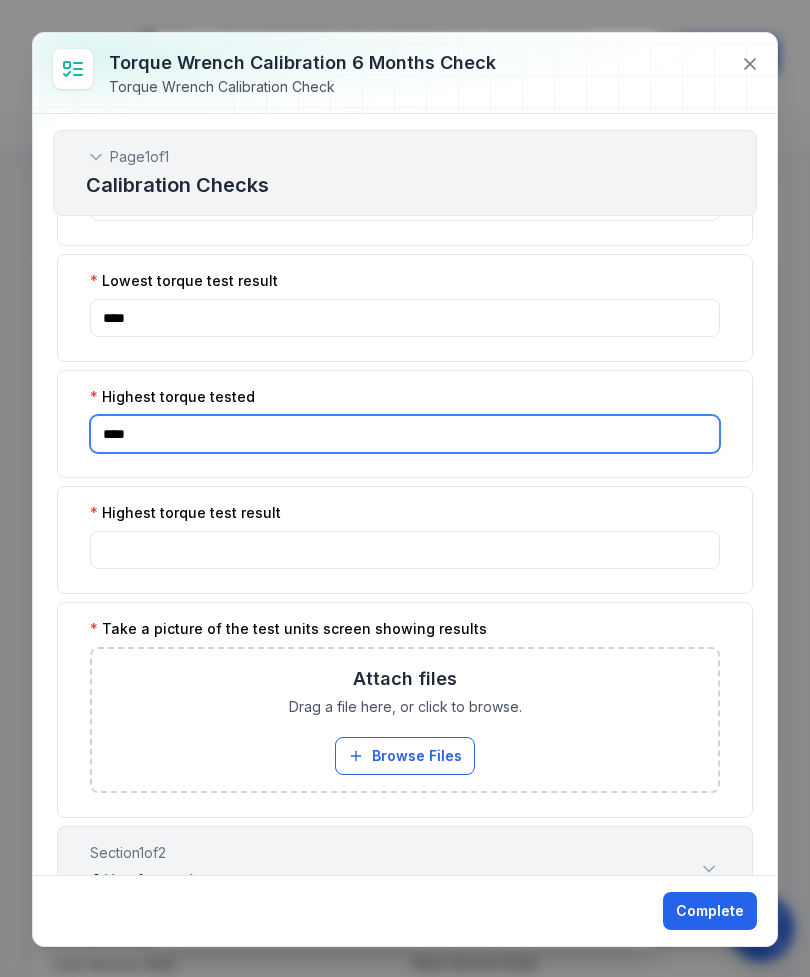 type on "****" 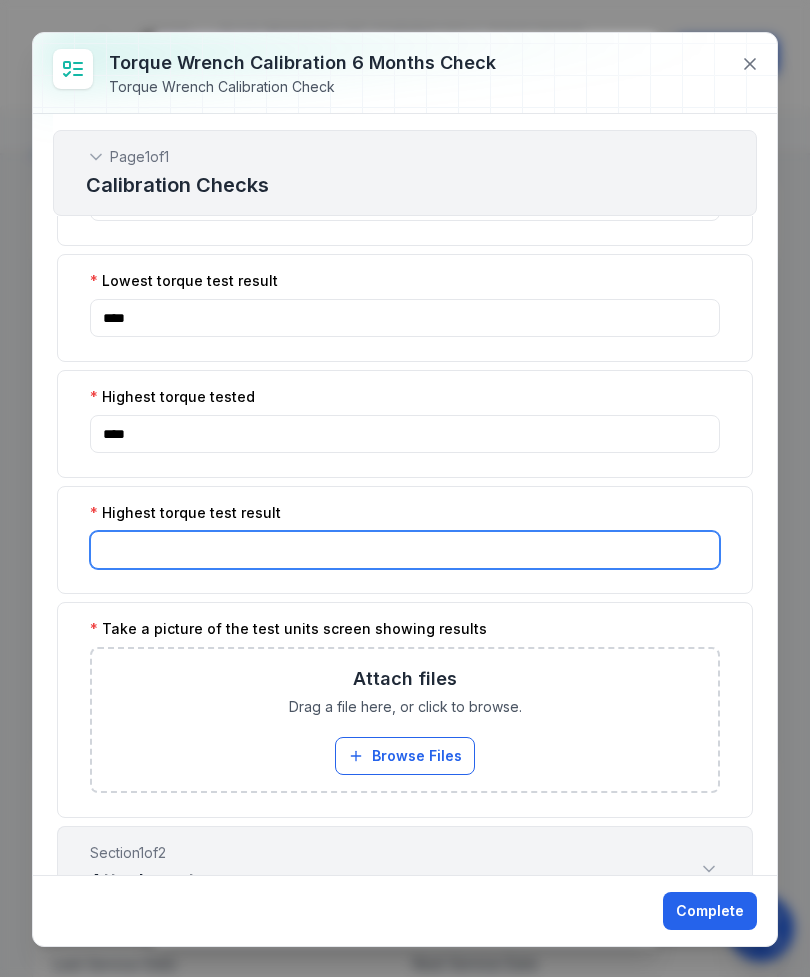click at bounding box center (405, 550) 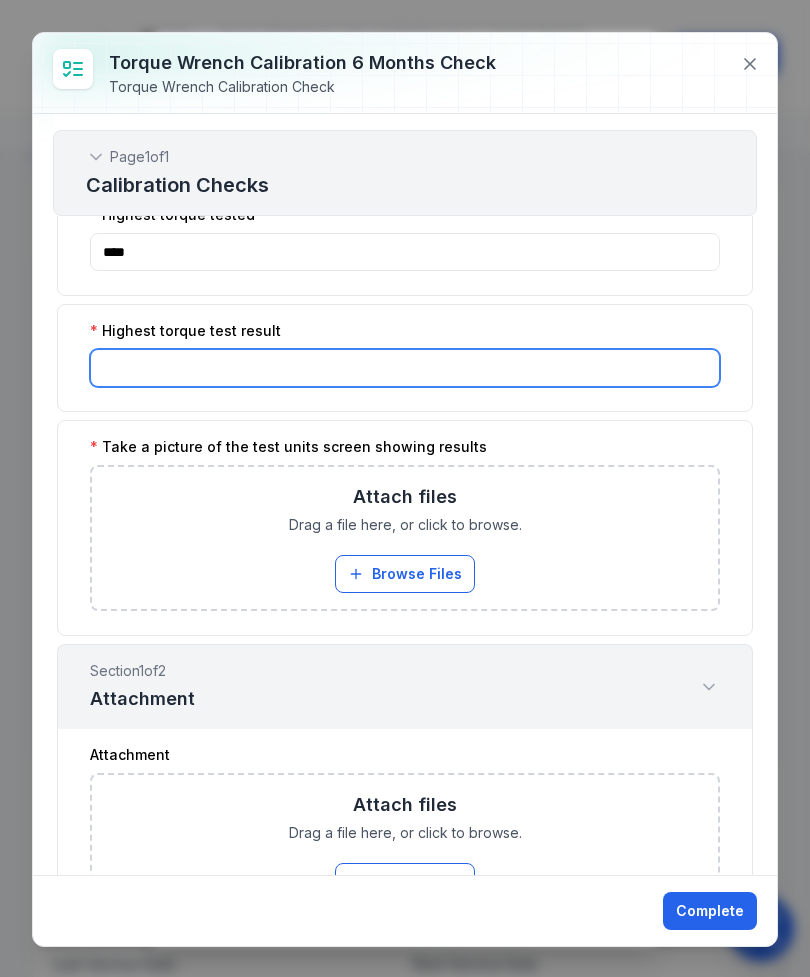 scroll, scrollTop: 505, scrollLeft: 0, axis: vertical 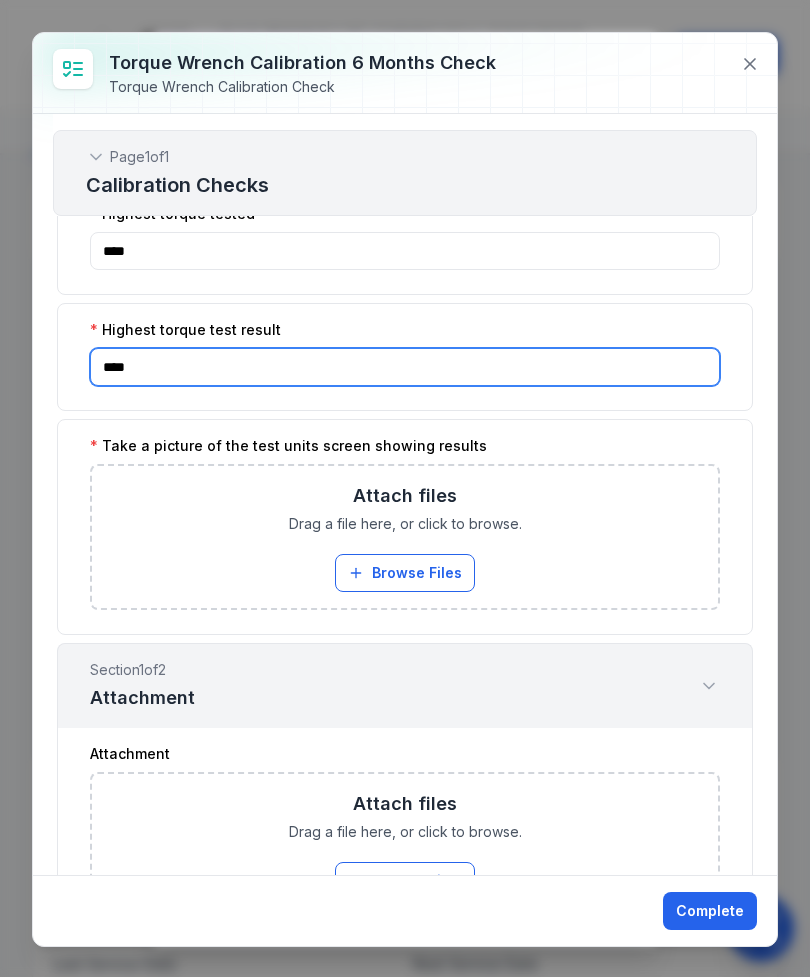 type on "****" 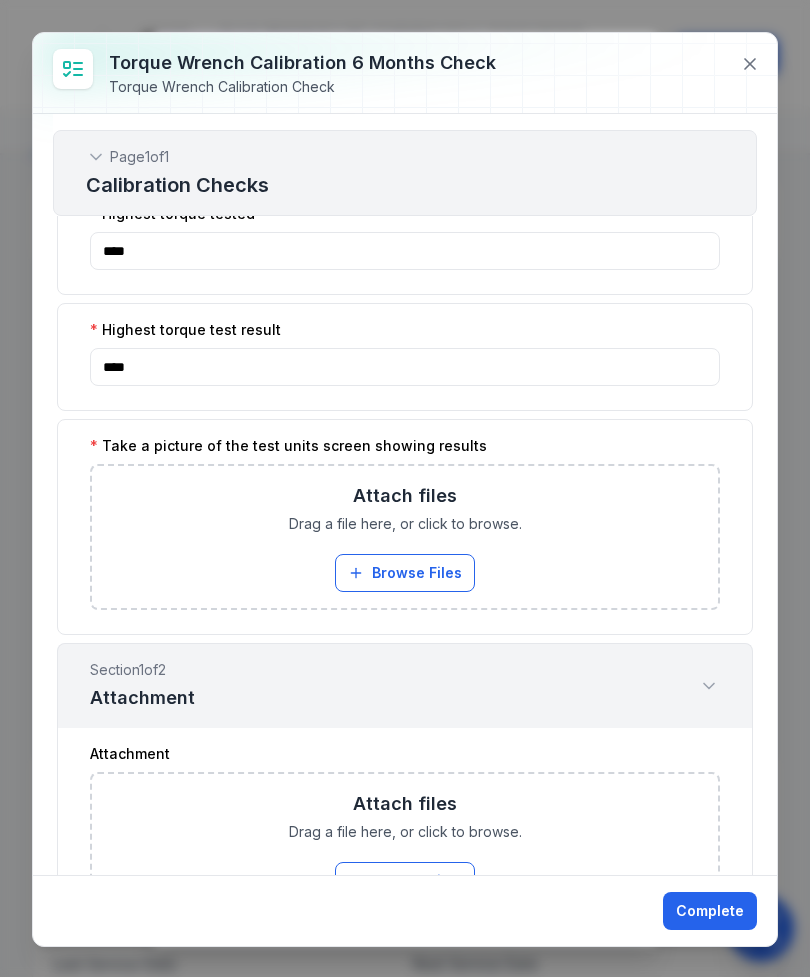 click on "Browse Files" at bounding box center (405, 573) 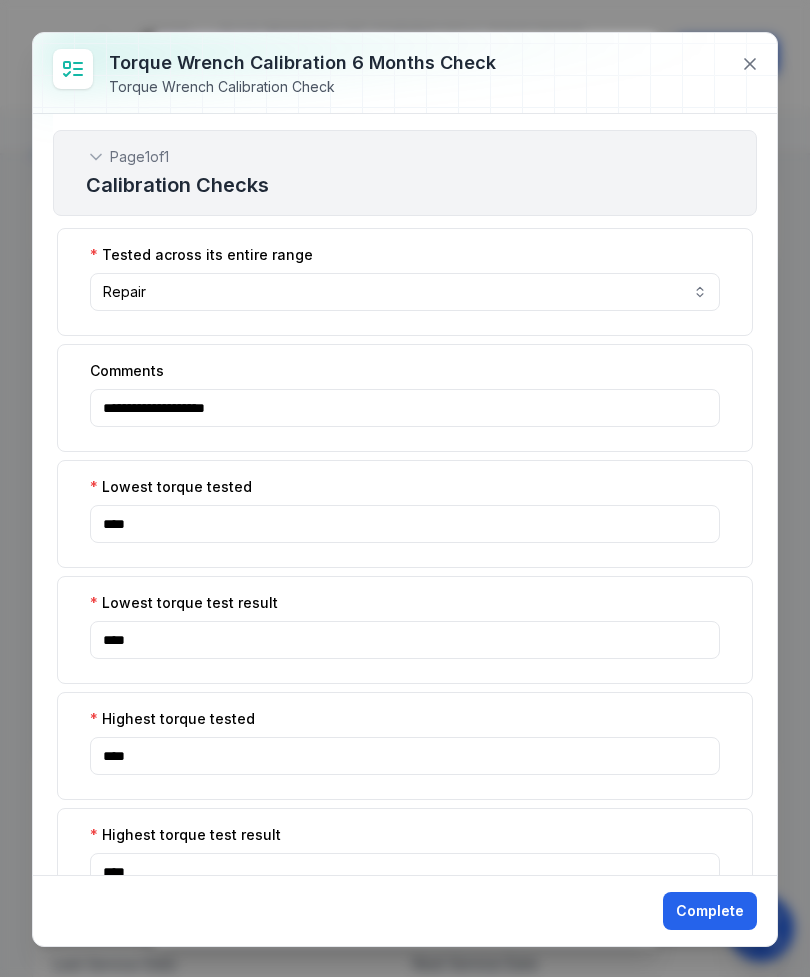 scroll, scrollTop: 0, scrollLeft: 0, axis: both 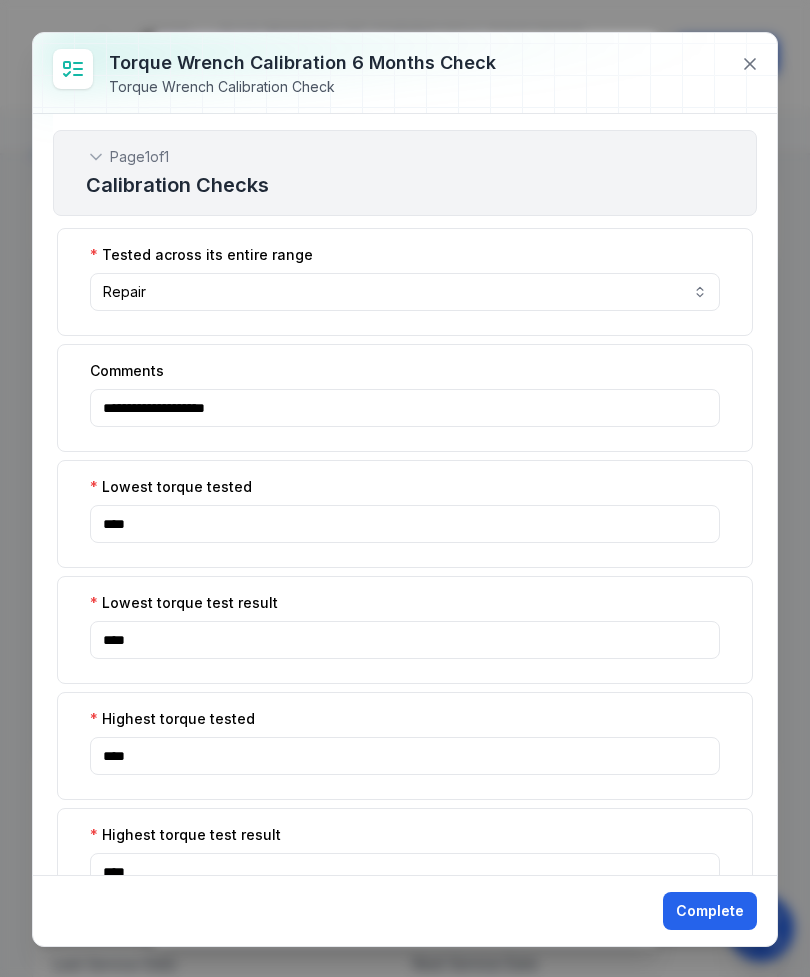 click on "Repair ******" at bounding box center (405, 292) 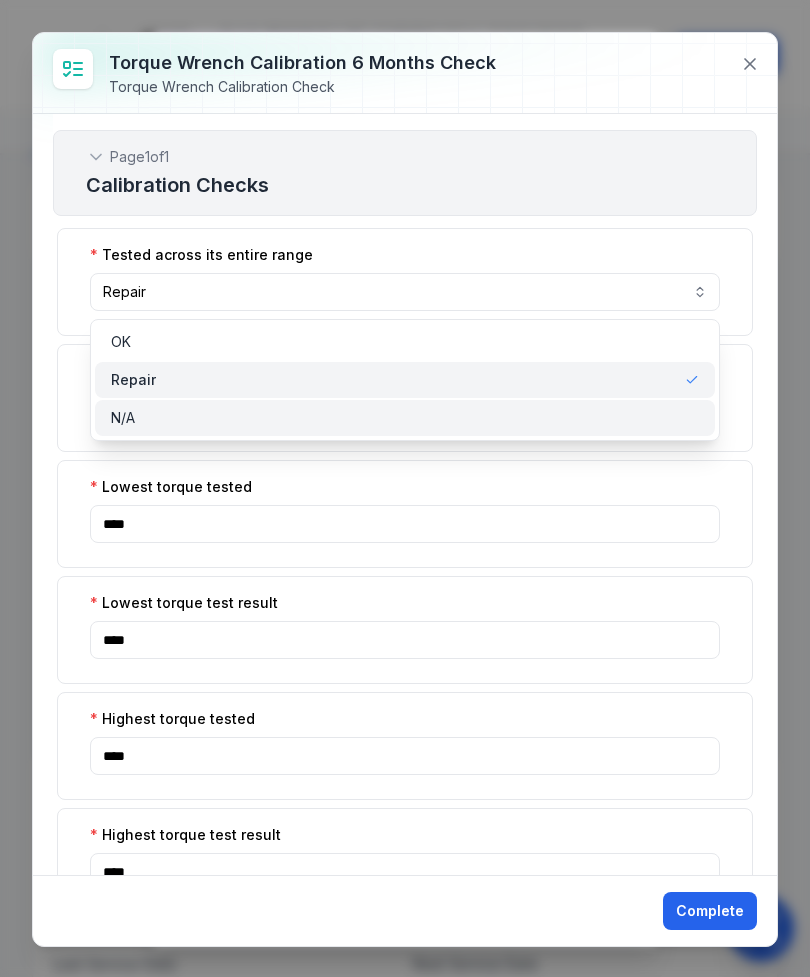 click on "N/A" at bounding box center (405, 418) 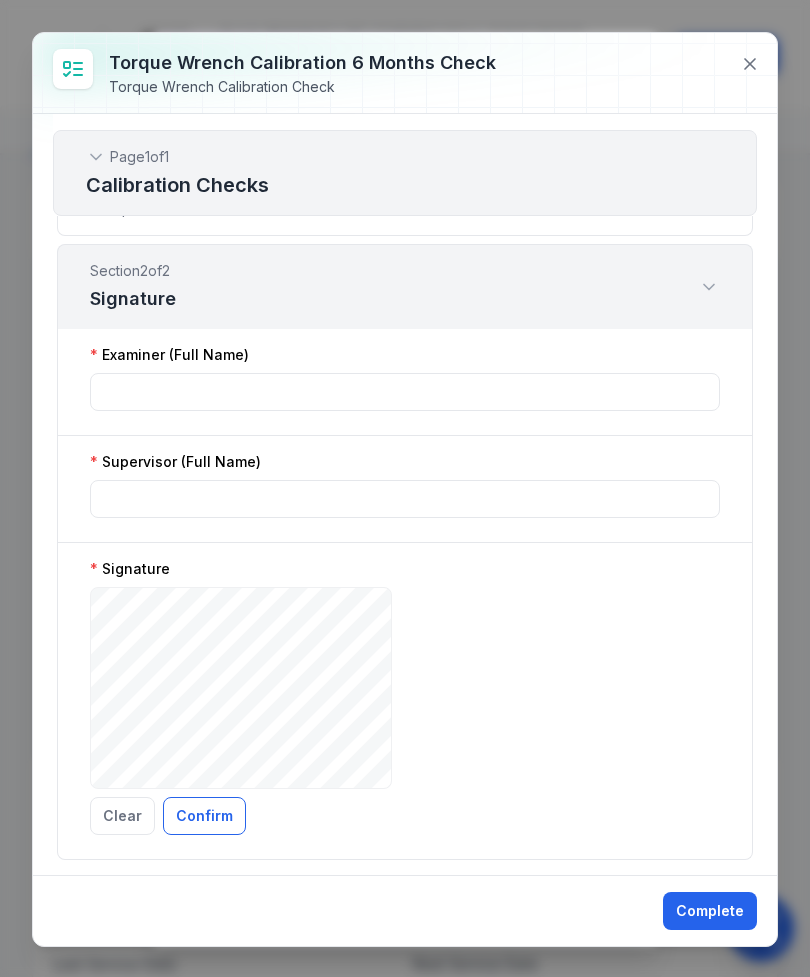 scroll, scrollTop: 1108, scrollLeft: 0, axis: vertical 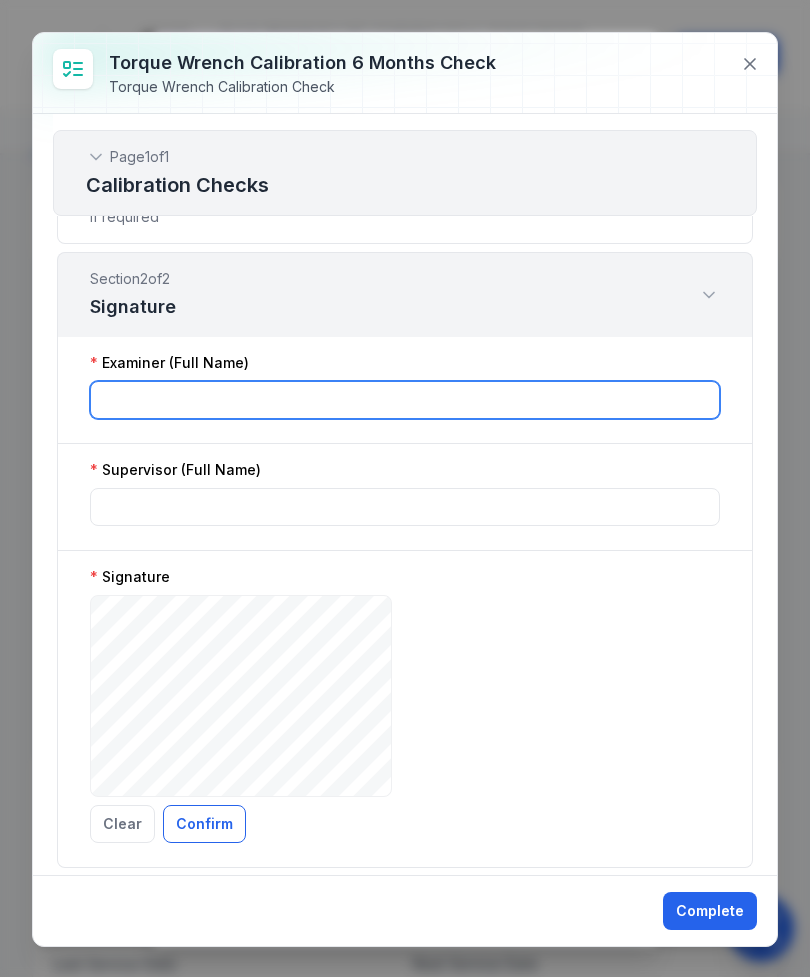 click at bounding box center (405, 400) 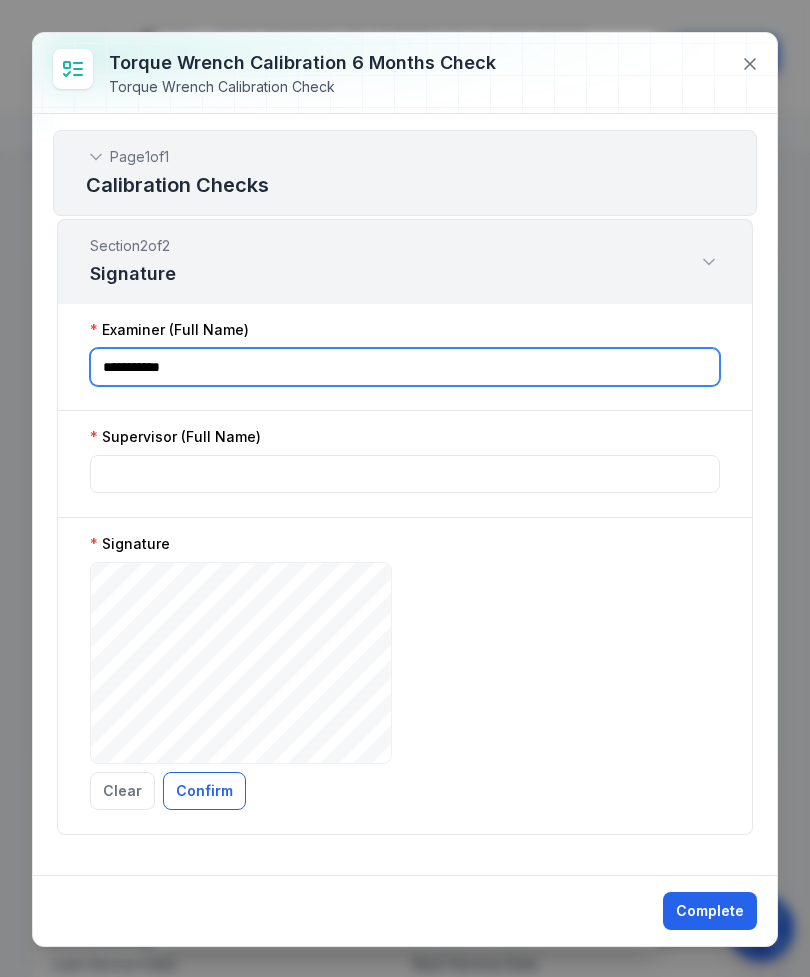 scroll, scrollTop: 1141, scrollLeft: 0, axis: vertical 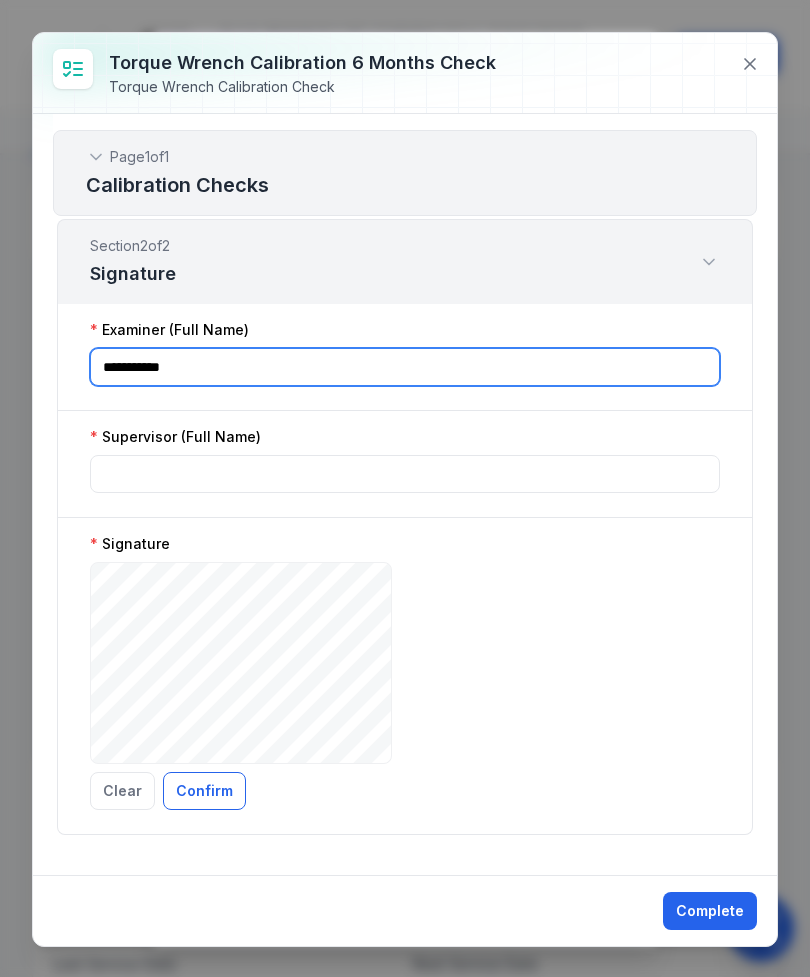 type on "**********" 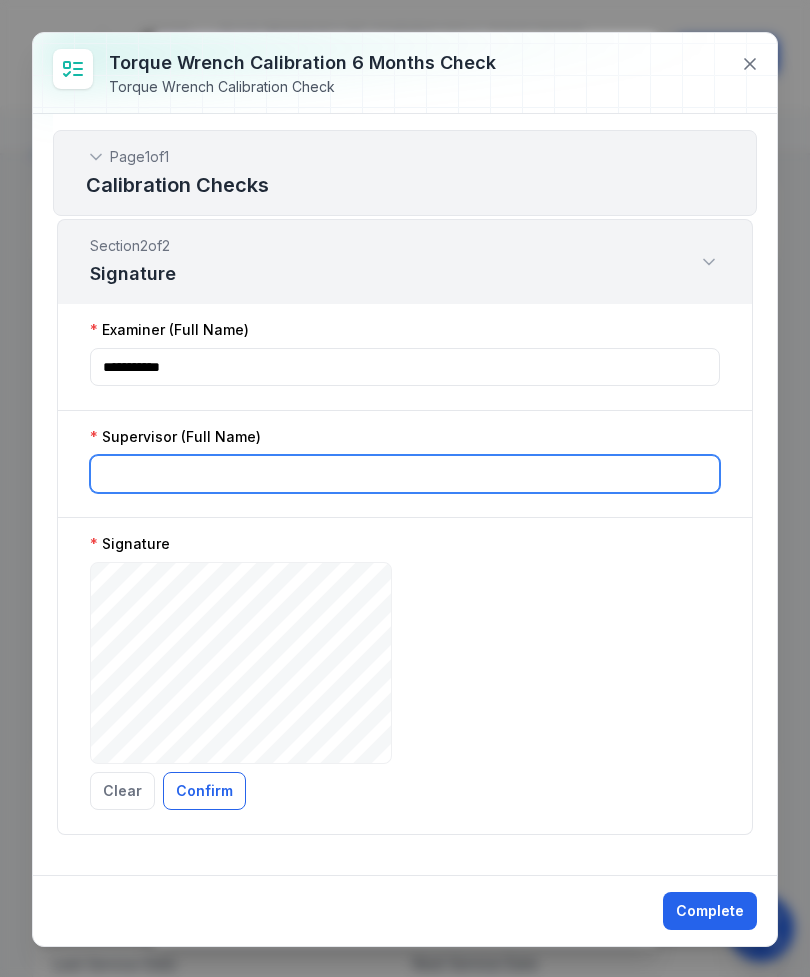 click at bounding box center [405, 474] 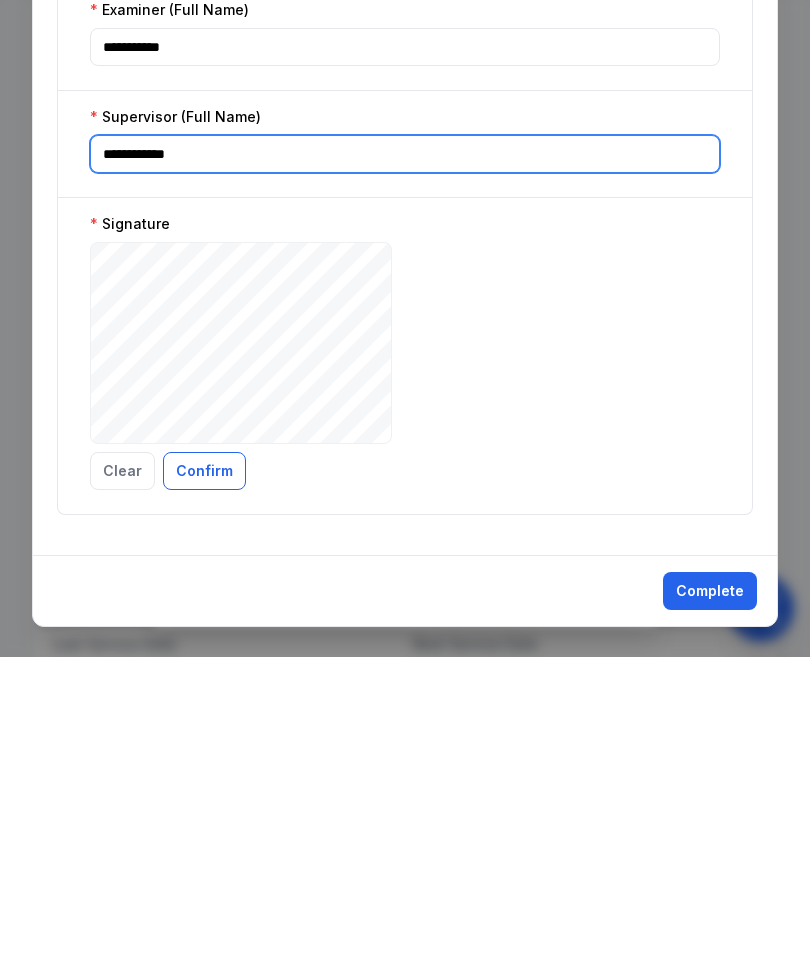 type on "**********" 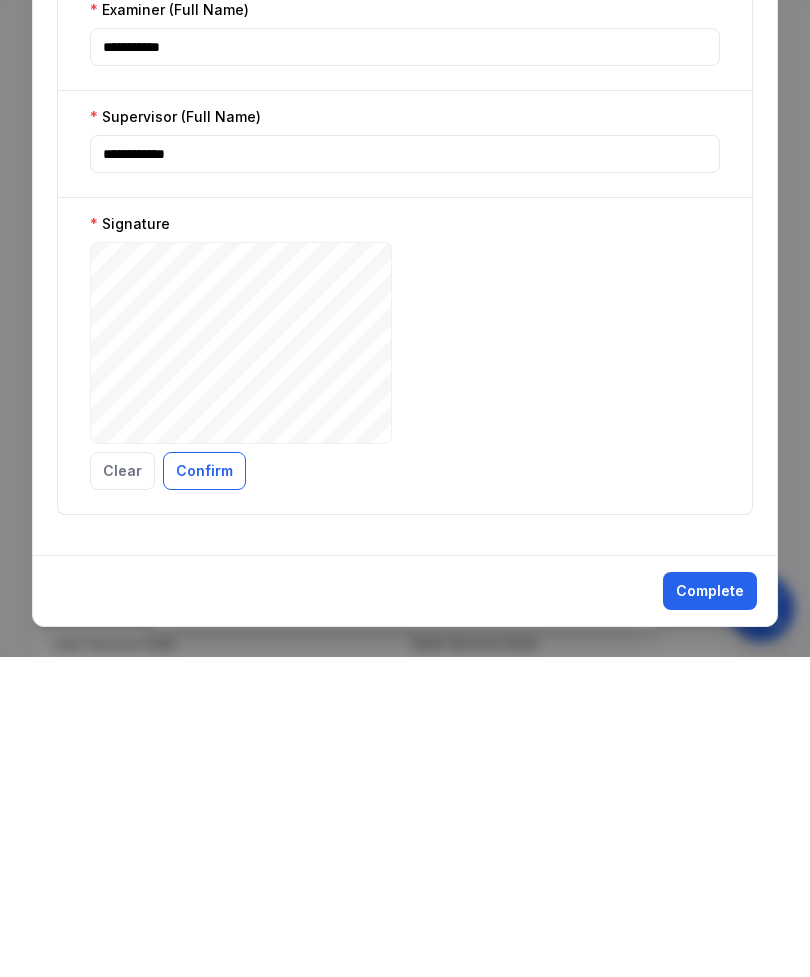 click on "Confirm" at bounding box center (204, 791) 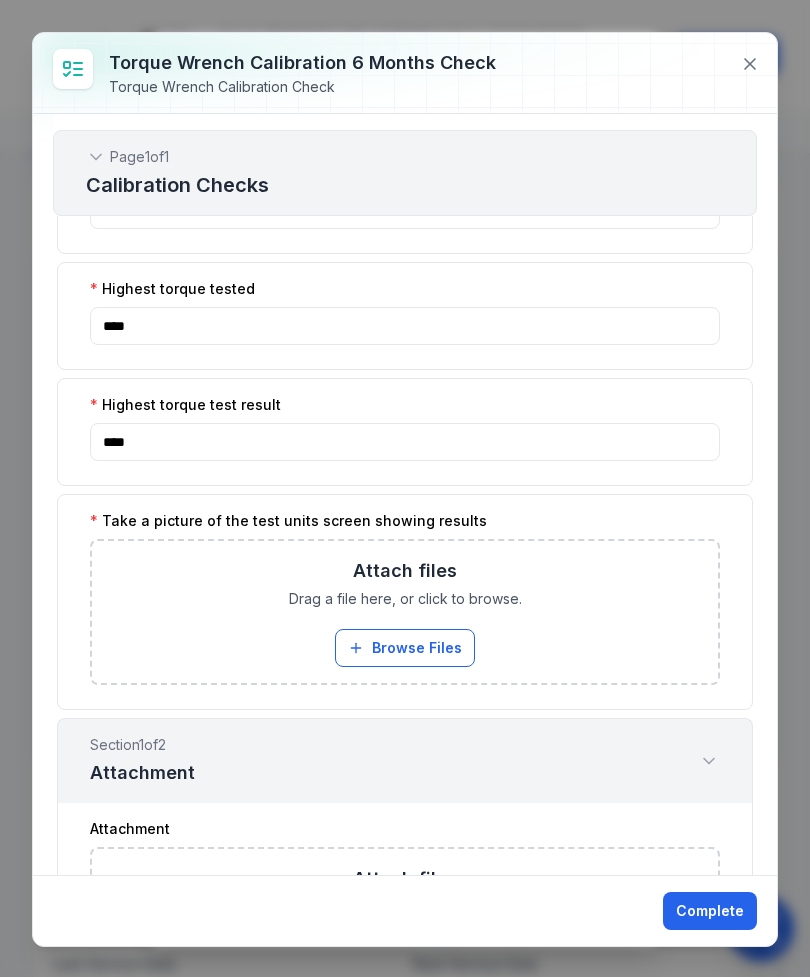 scroll, scrollTop: 313, scrollLeft: 0, axis: vertical 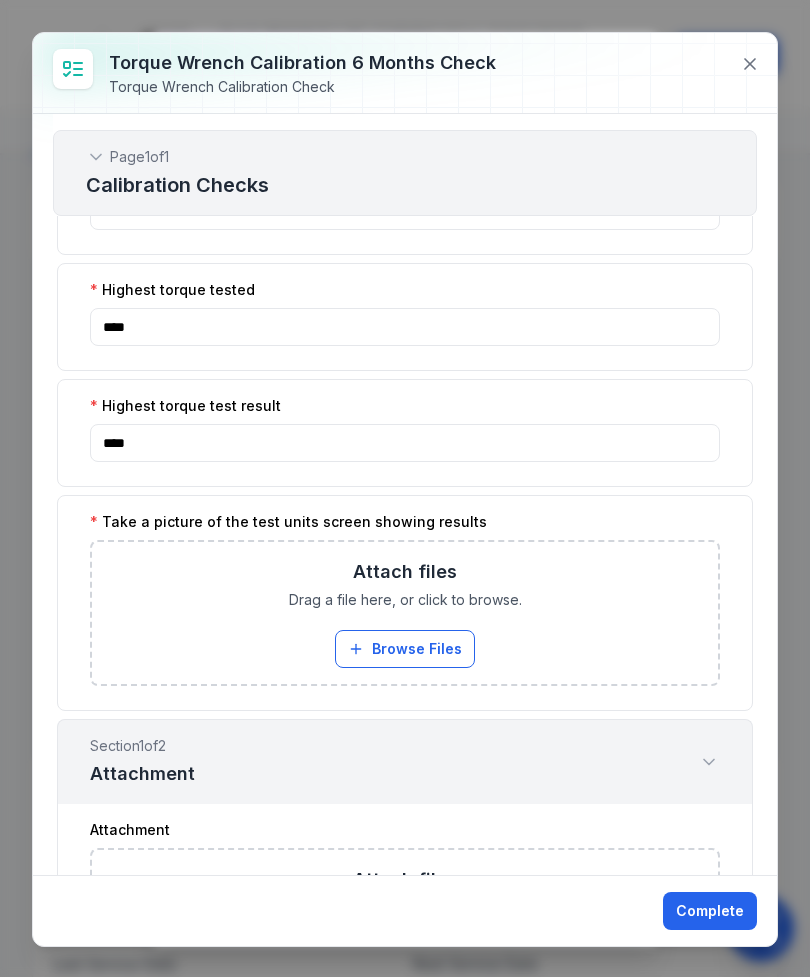 click on "Browse Files" at bounding box center [405, 649] 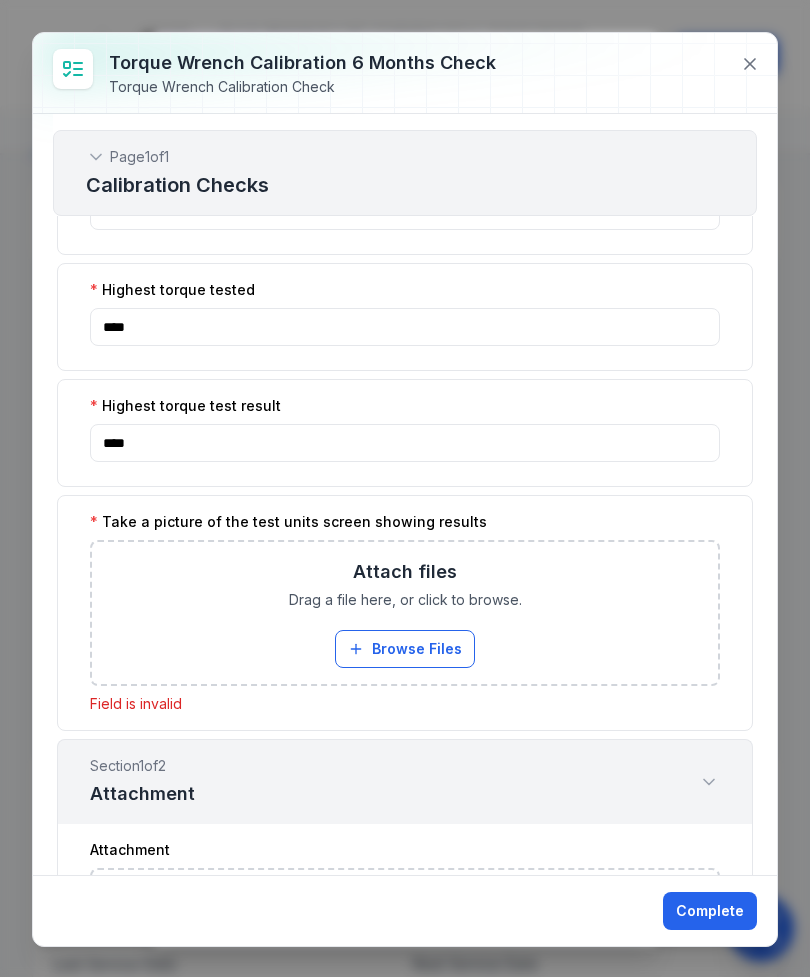 click on "Browse Files" at bounding box center [405, 649] 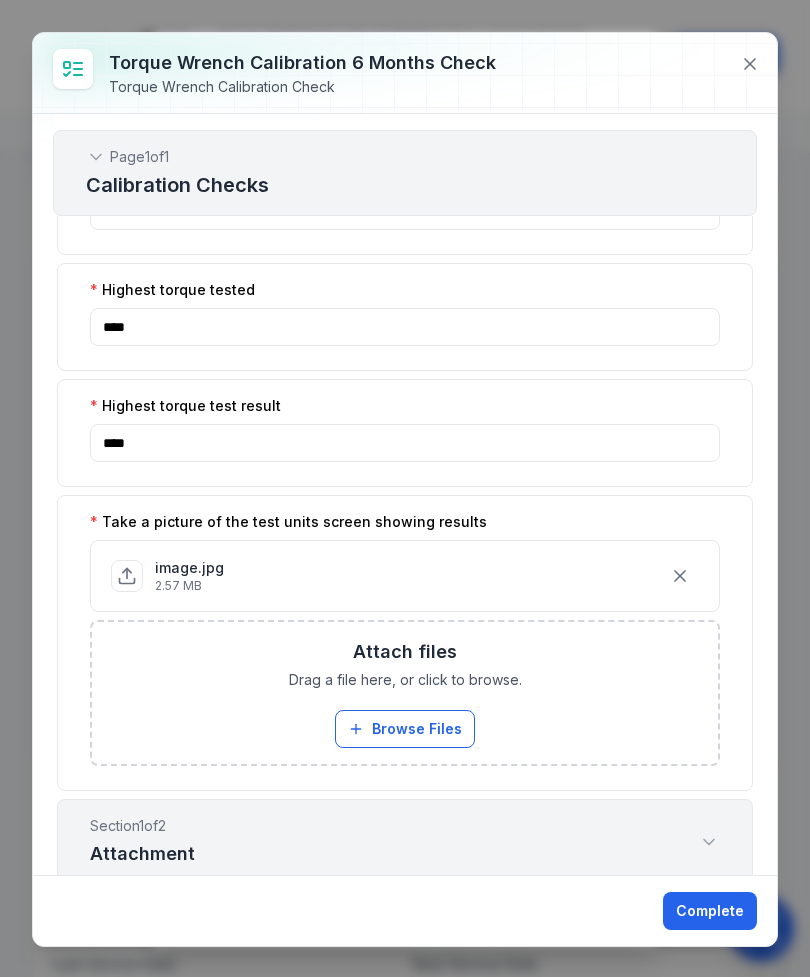 click on "Complete" at bounding box center (710, 911) 